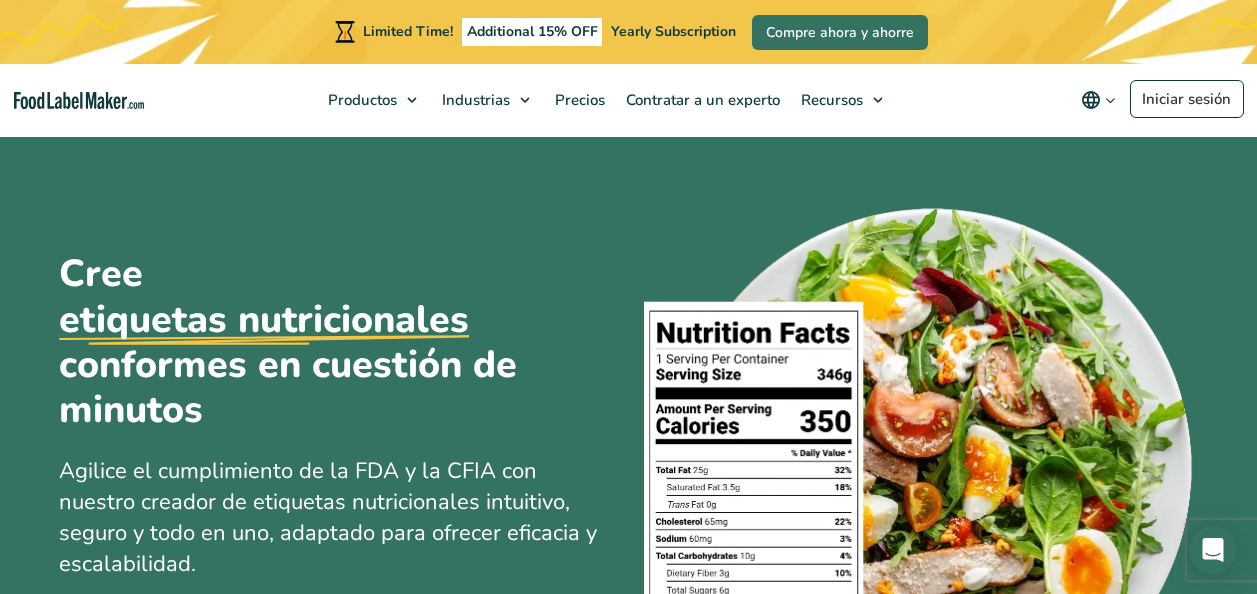 scroll, scrollTop: 0, scrollLeft: 0, axis: both 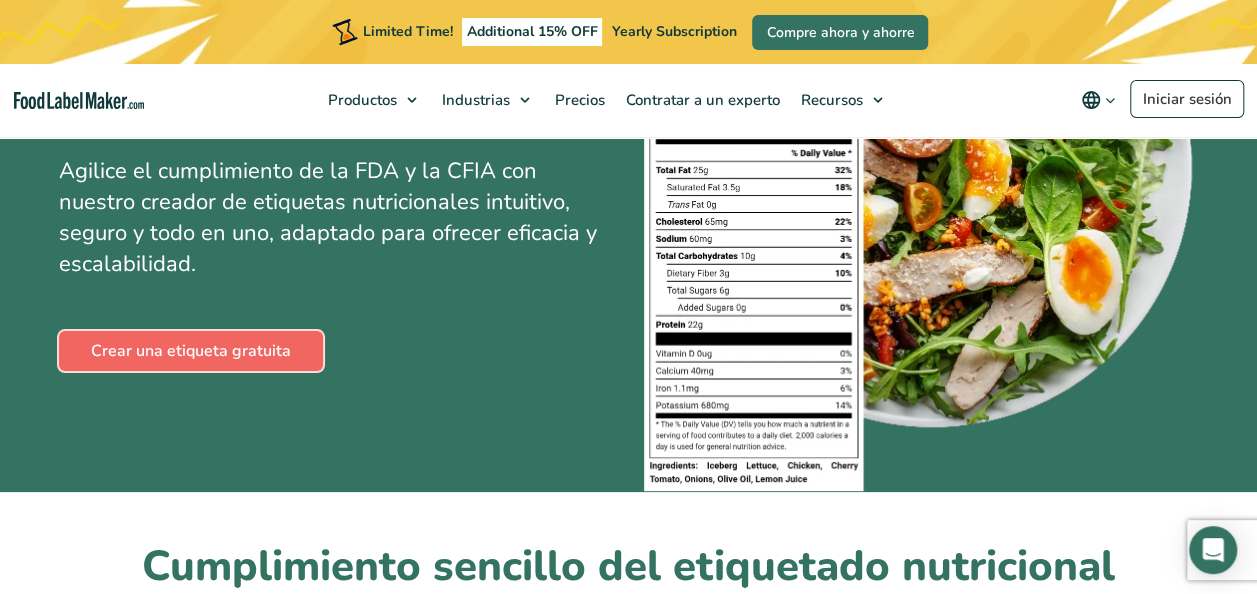 click on "Crear una etiqueta gratuita" at bounding box center [191, 351] 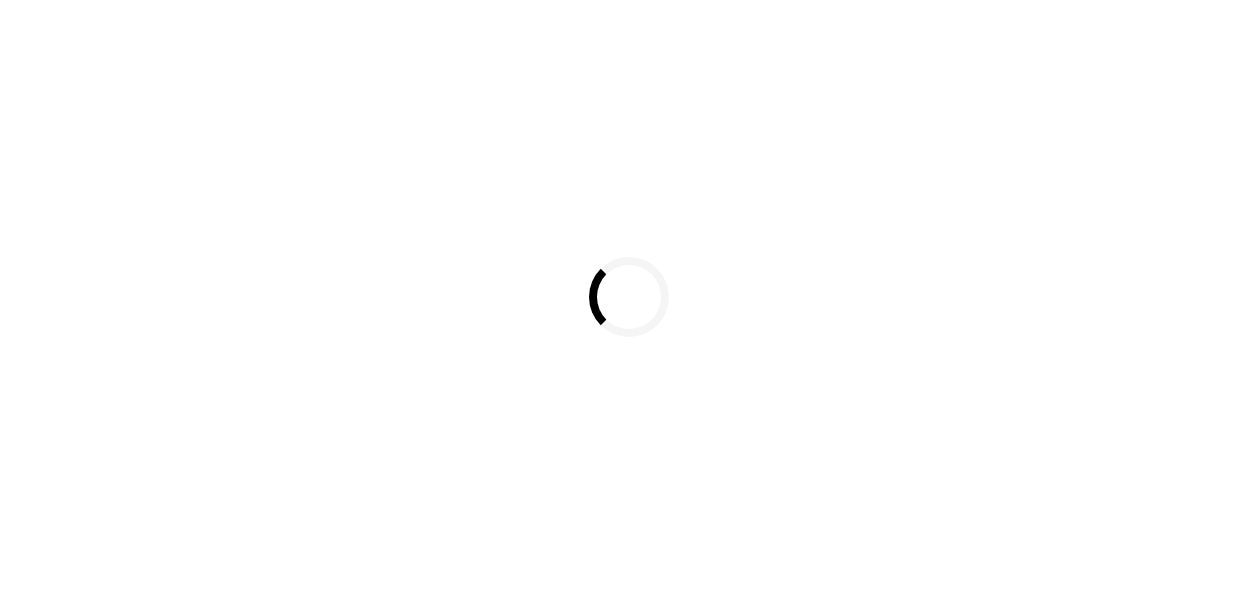 scroll, scrollTop: 0, scrollLeft: 0, axis: both 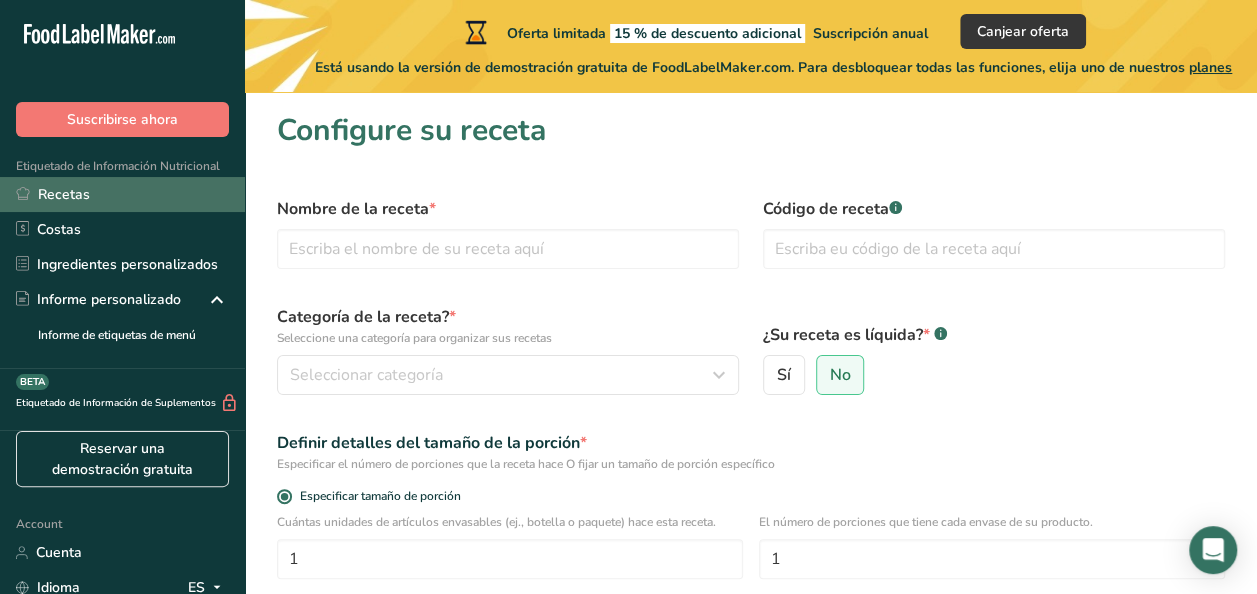 click on "Recetas" at bounding box center [122, 194] 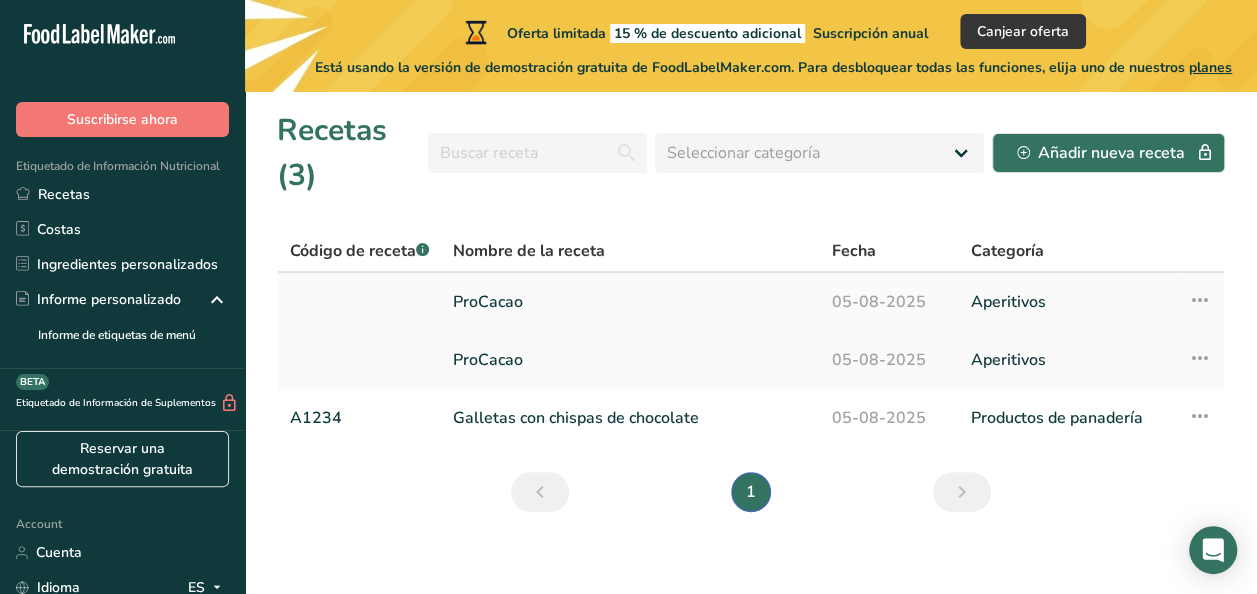 click on "ProCacao" at bounding box center [630, 302] 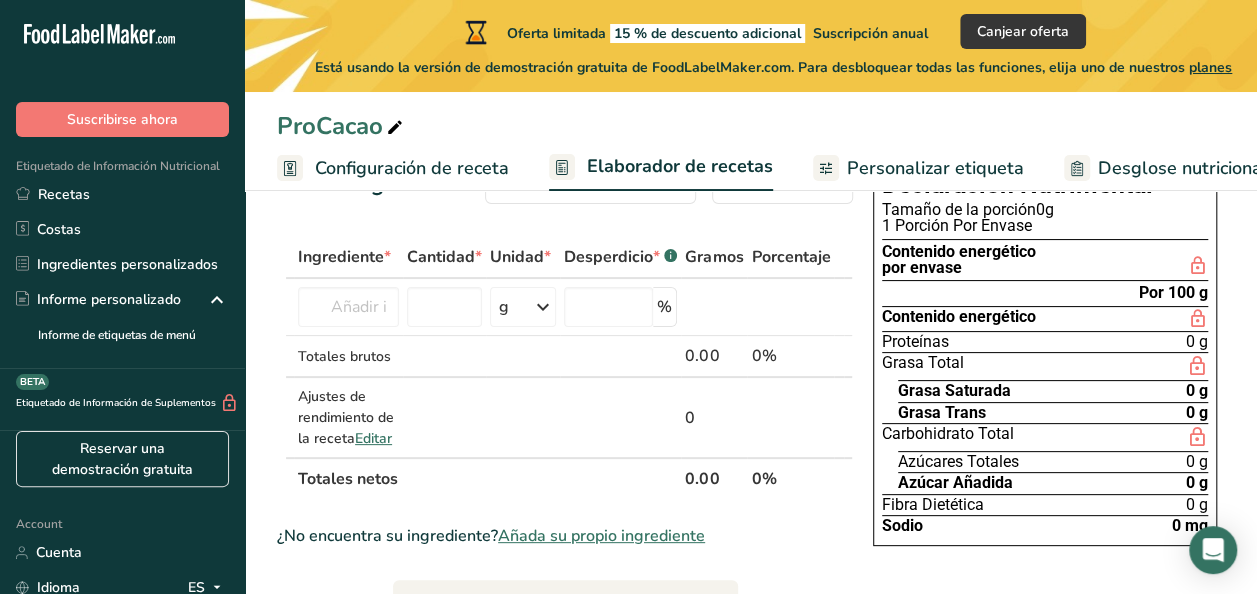 scroll, scrollTop: 0, scrollLeft: 0, axis: both 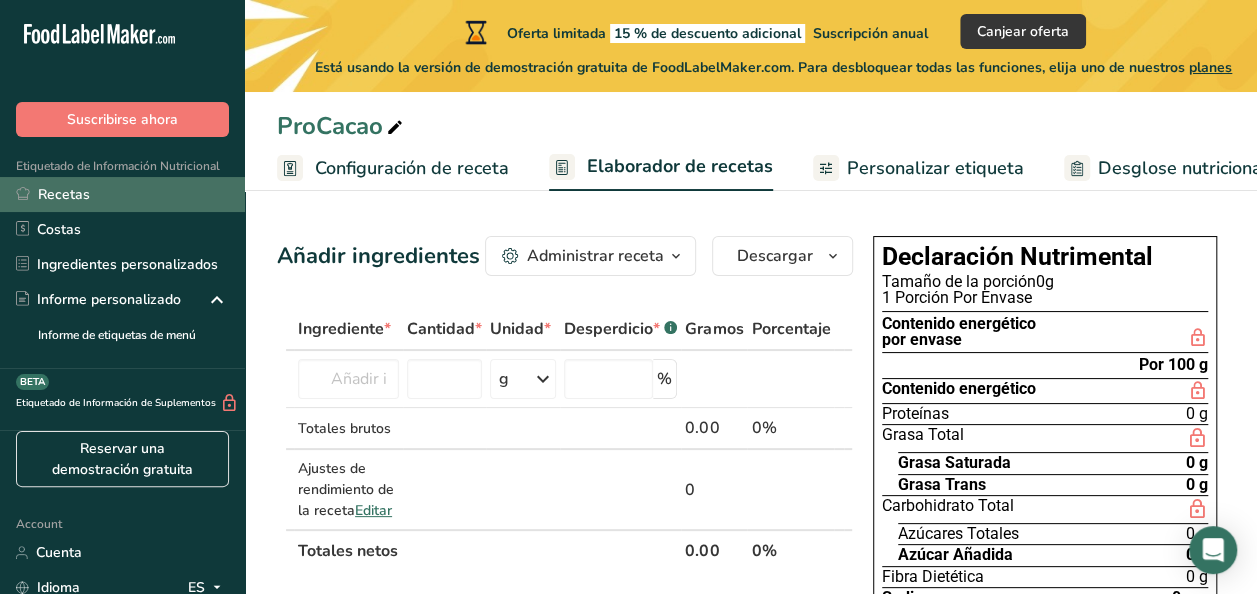 click on "Recetas" at bounding box center (122, 194) 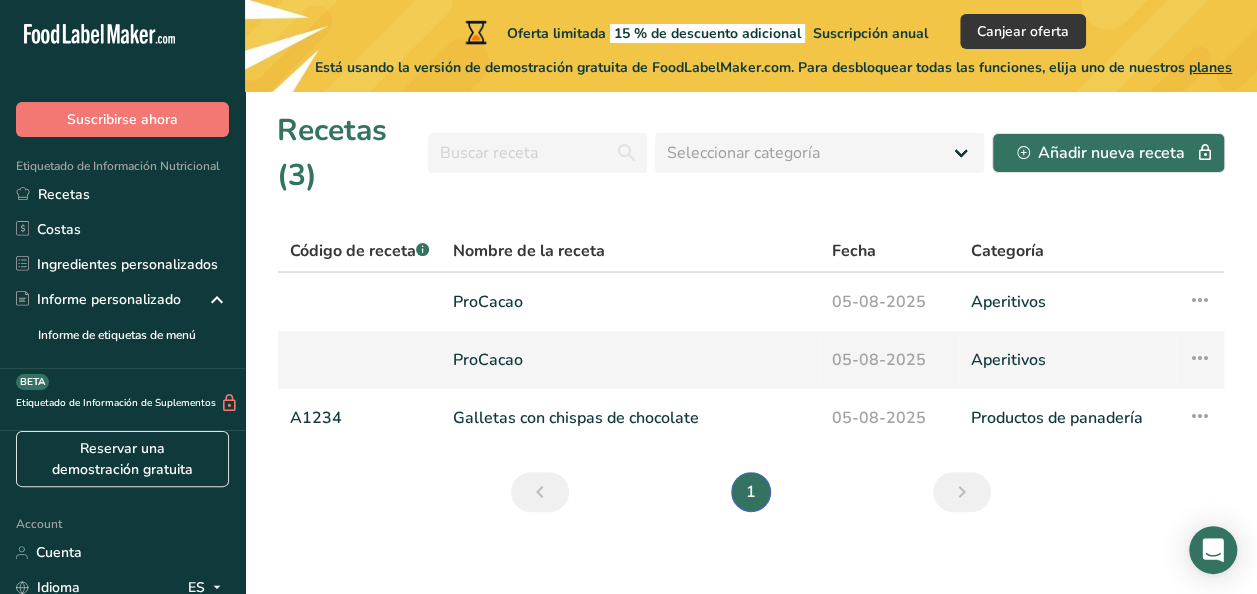 click on "ProCacao" at bounding box center [630, 360] 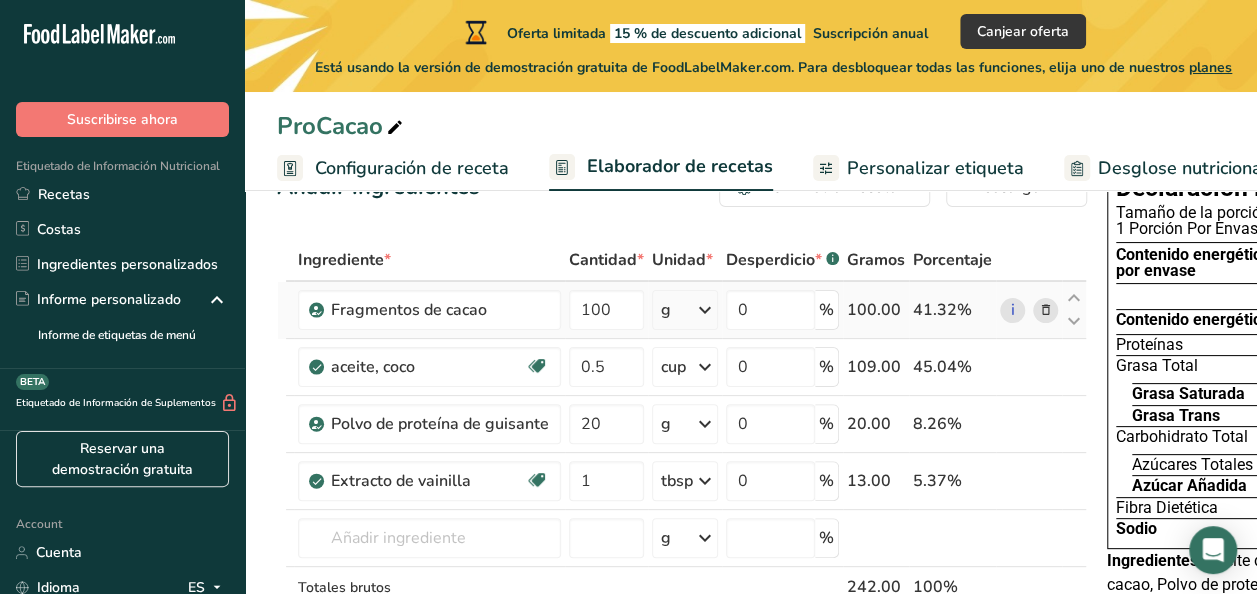 scroll, scrollTop: 100, scrollLeft: 0, axis: vertical 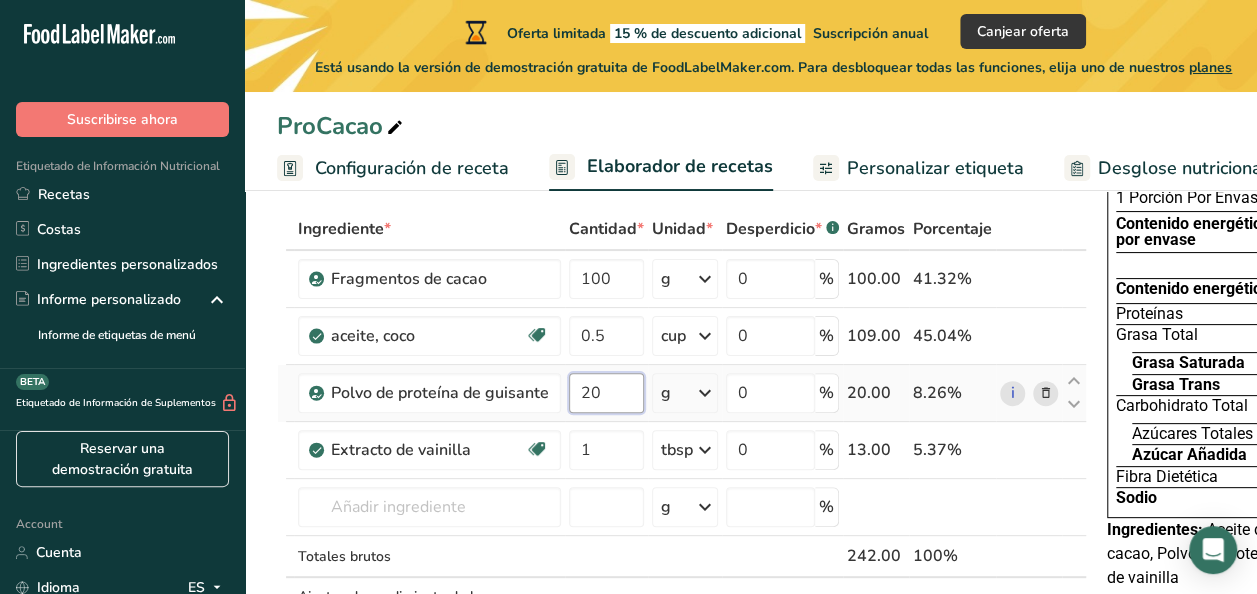 click on "20" at bounding box center (606, 393) 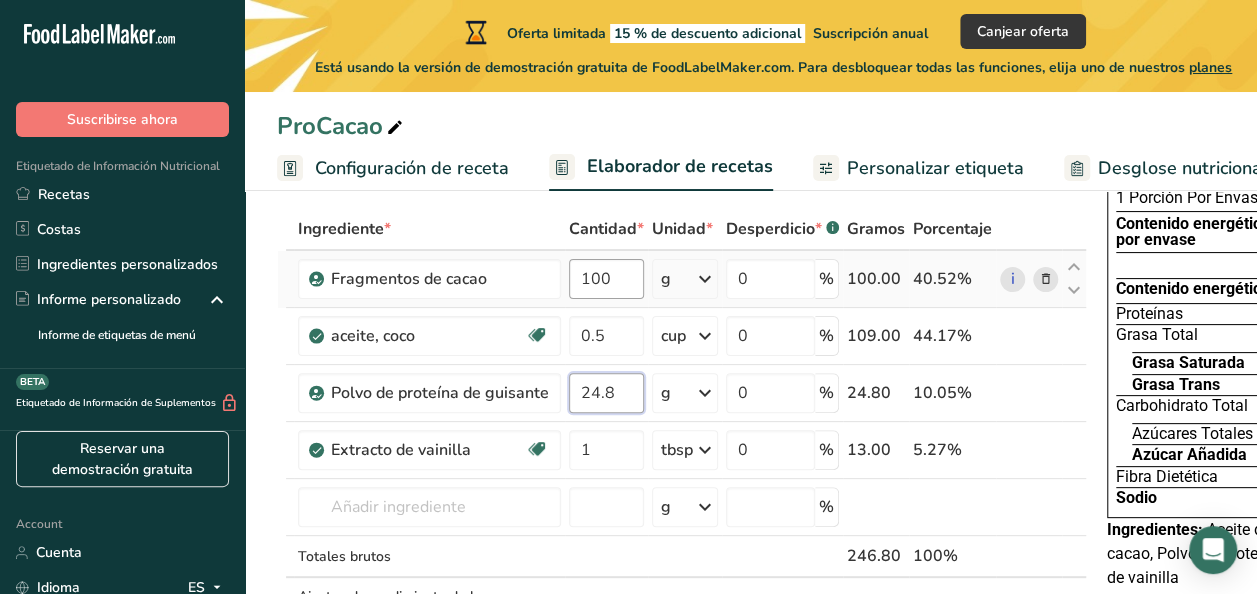 type on "24.8" 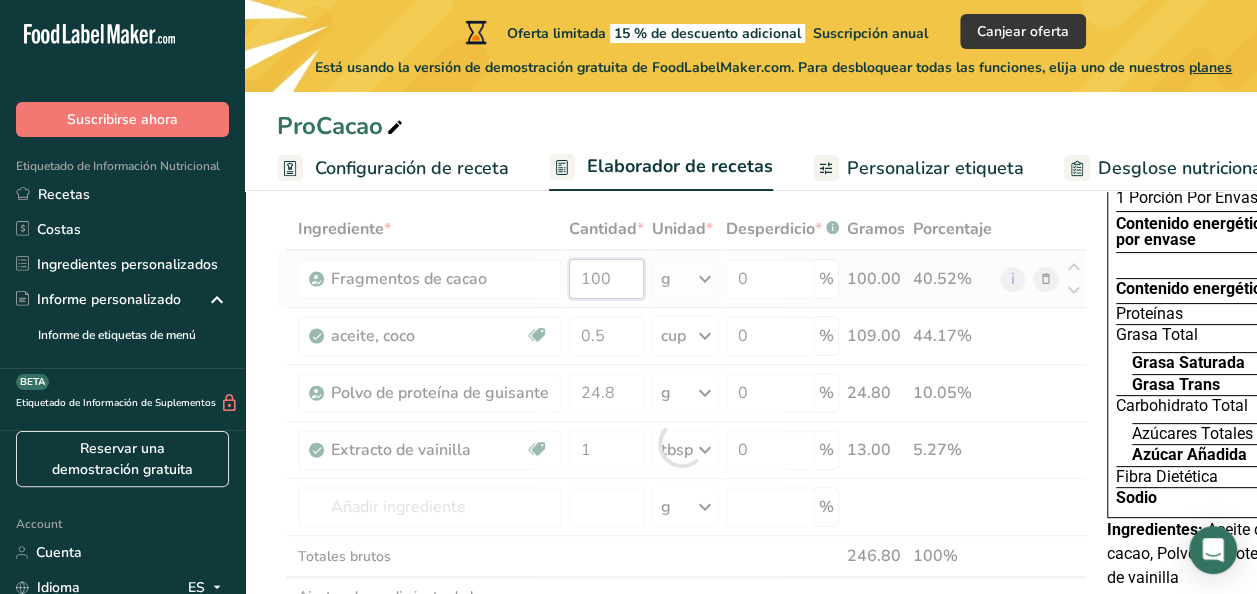 click on "Ingrediente *
Cantidad *
Unidad *
Desperdicio *   .a-a{fill:#347362;}.b-a{fill:#fff;}          Gramos
Porcentaje
Fragmentos de cacao
100
g
Unidades de peso
g
kg
mg
Ver más
Unidades de volumen
litro
Las unidades de volumen requieren una conversión de densidad. Si conoce la densidad de su ingrediente, introdúzcala a continuación. De lo contrario, haga clic en "RIA", nuestra asistente regulatoria de IA, quien podrá ayudarle.
lb/pie³
g/cm³
Confirmar
mL
lb/pie³
g/cm³
Confirmar
0" at bounding box center (682, 443) 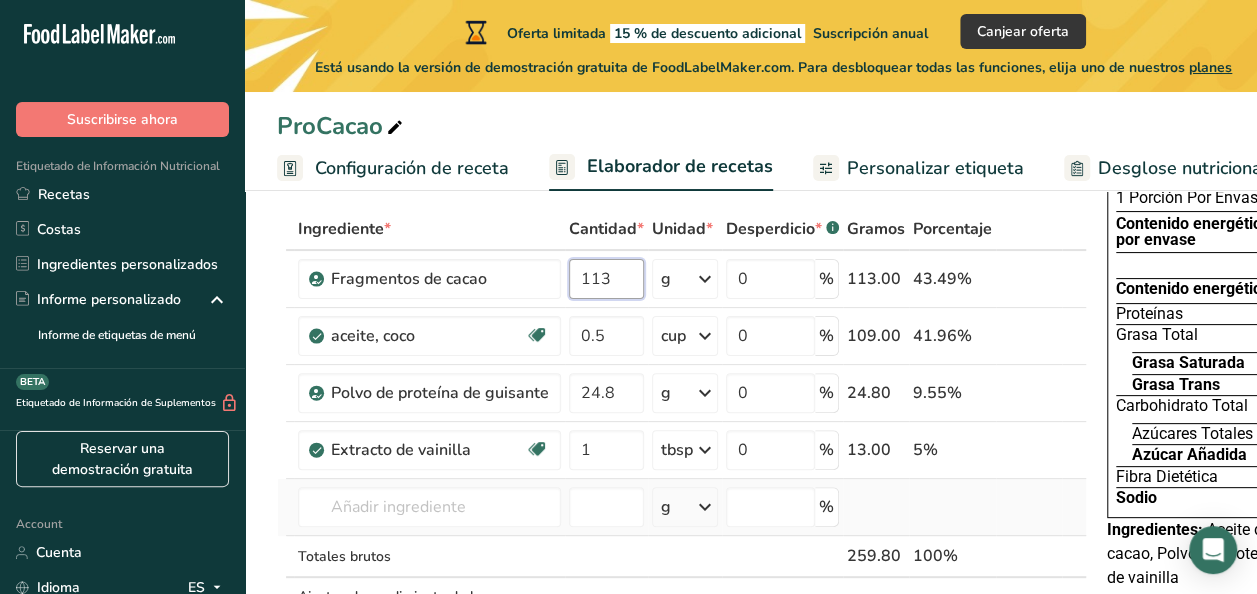 type on "113" 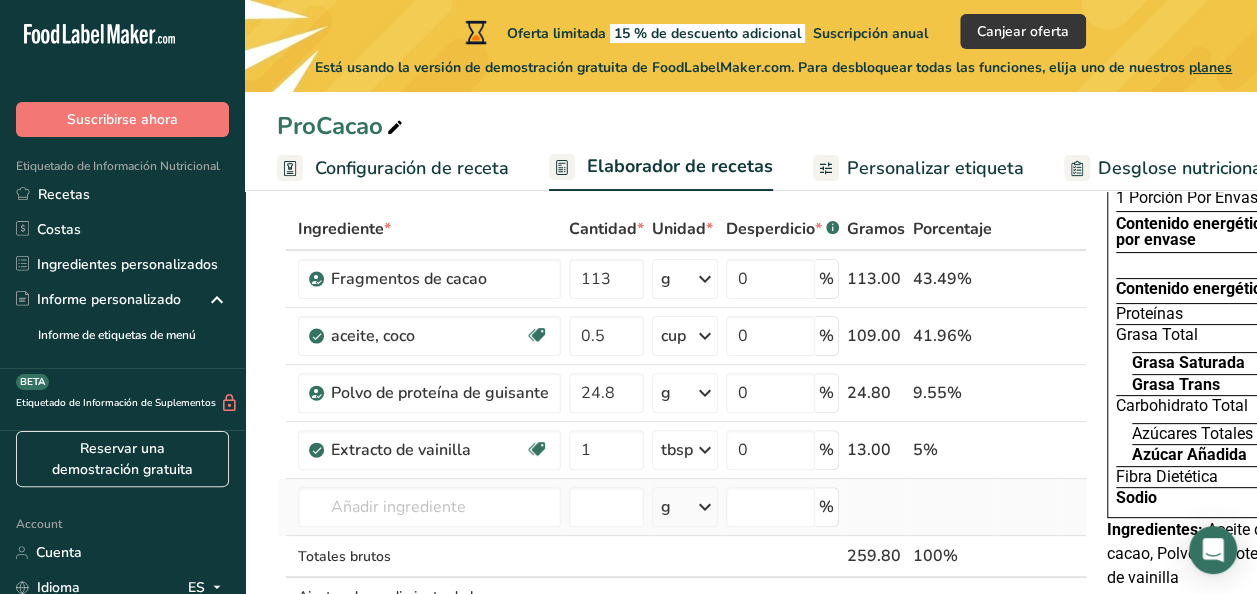 click on "Ingrediente *
Cantidad *
Unidad *
Desperdicio *   .a-a{fill:#347362;}.b-a{fill:#fff;}          Gramos
Porcentaje
Fragmentos de cacao
113
g
Unidades de peso
g
kg
mg
Ver más
Unidades de volumen
litro
Las unidades de volumen requieren una conversión de densidad. Si conoce la densidad de su ingrediente, introdúzcala a continuación. De lo contrario, haga clic en "RIA", nuestra asistente regulatoria de IA, quien podrá ayudarle.
lb/pie³
g/cm³
Confirmar
mL
lb/pie³
g/cm³
Confirmar
0" at bounding box center (682, 443) 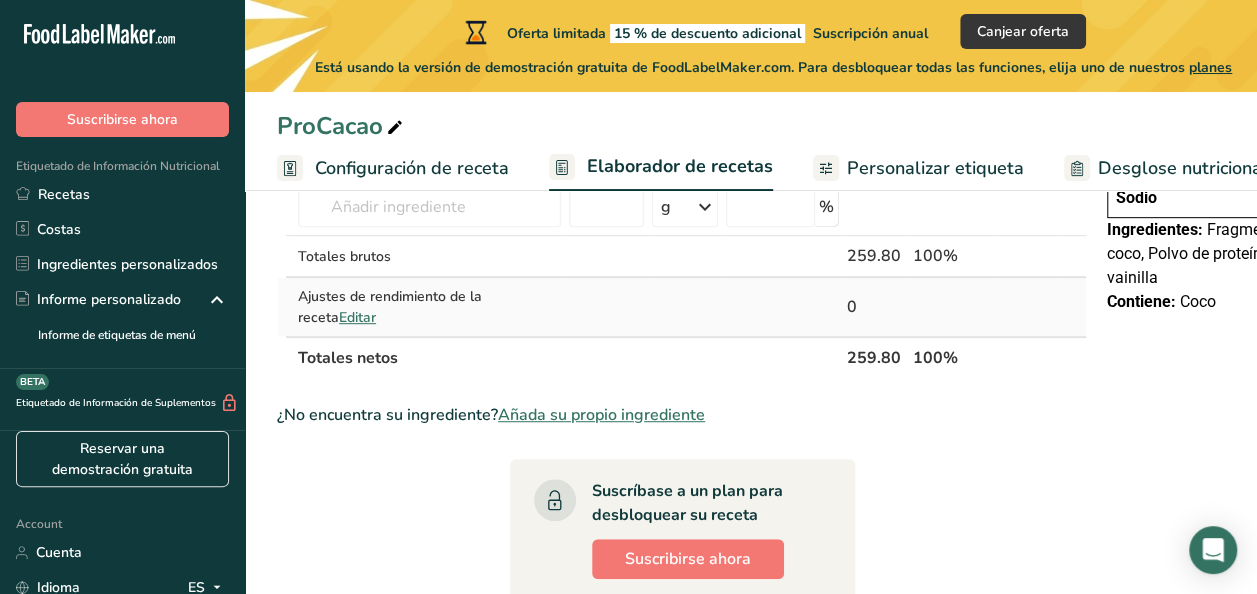 scroll, scrollTop: 0, scrollLeft: 0, axis: both 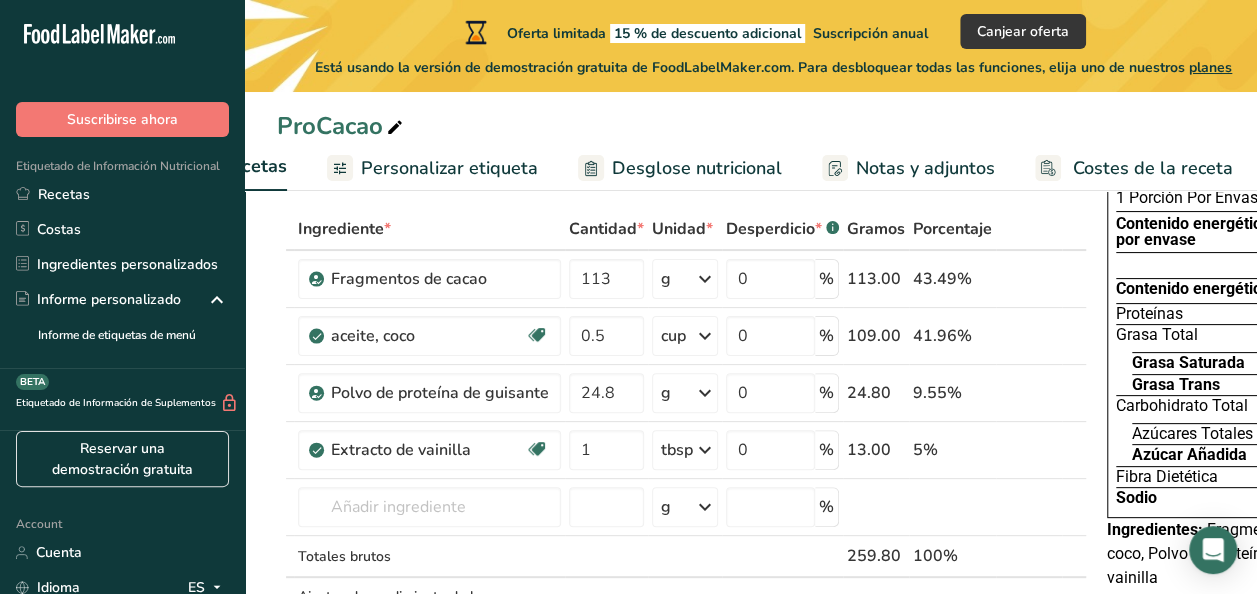click on "Desglose nutricional" at bounding box center [697, 168] 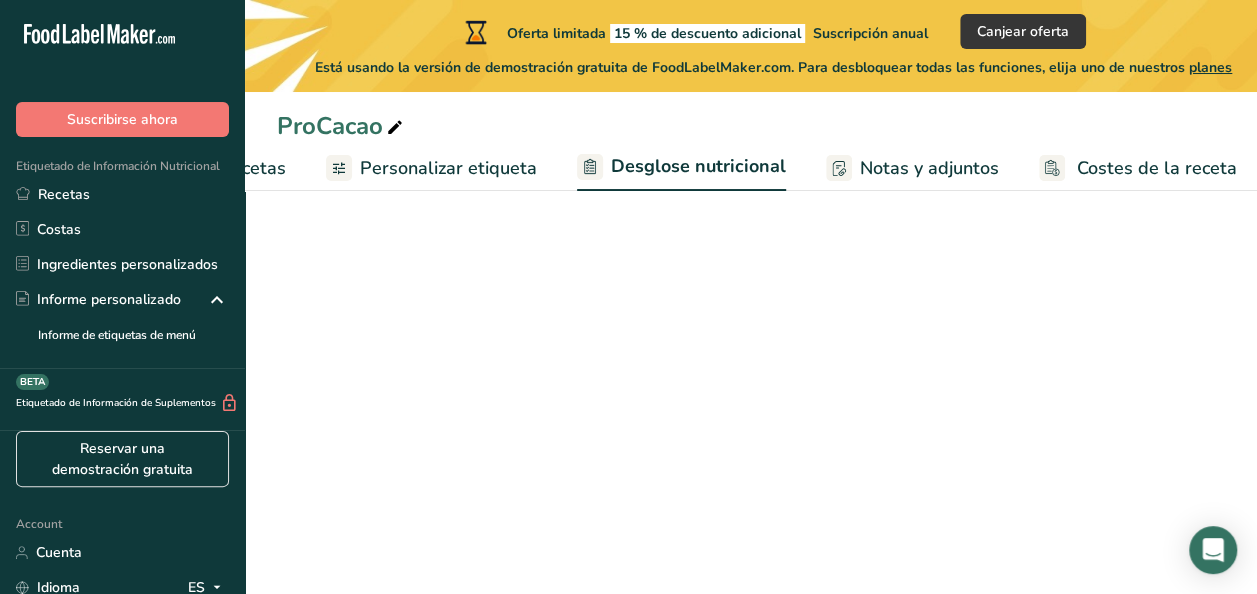 select on "Calories" 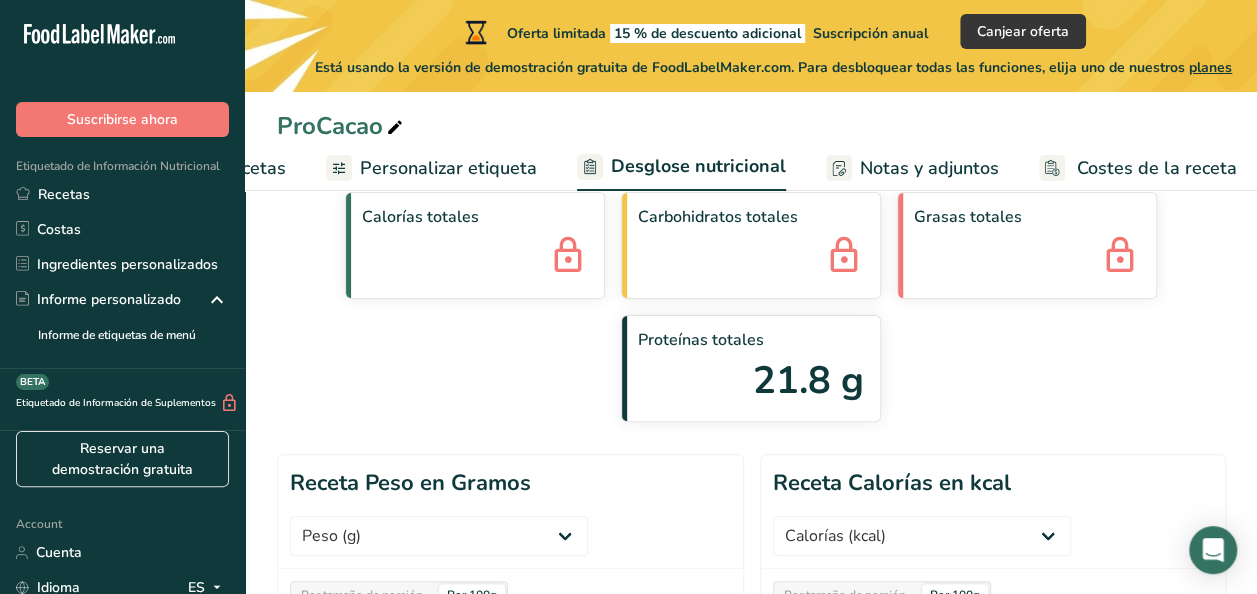 scroll, scrollTop: 0, scrollLeft: 0, axis: both 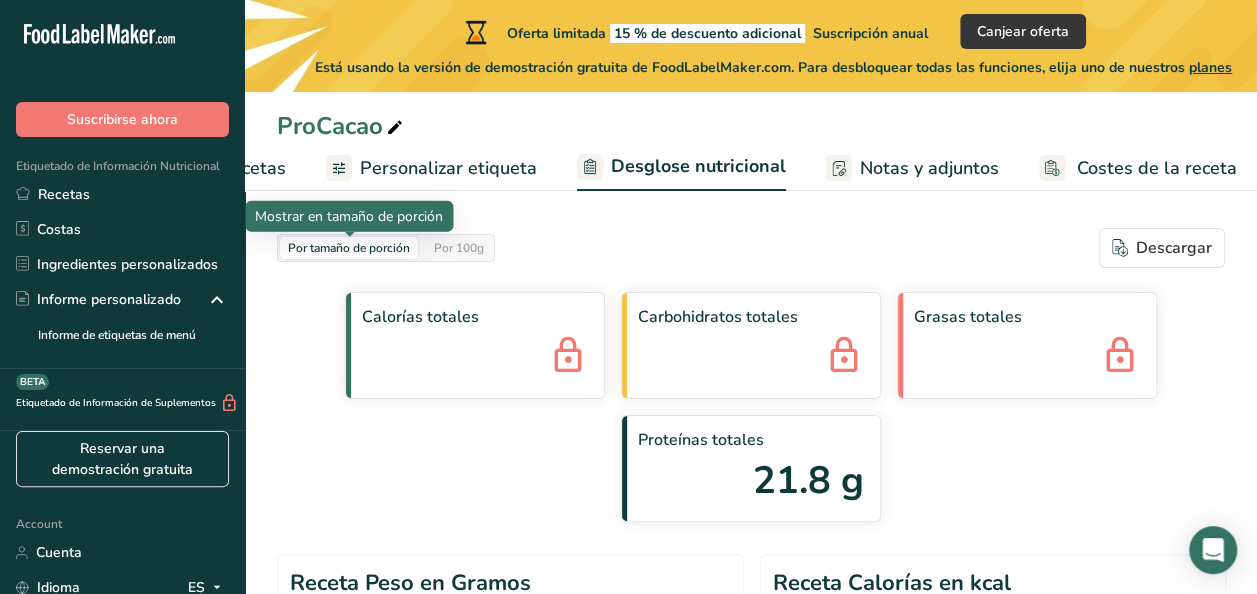click on "Por tamaño de porción" at bounding box center (349, 248) 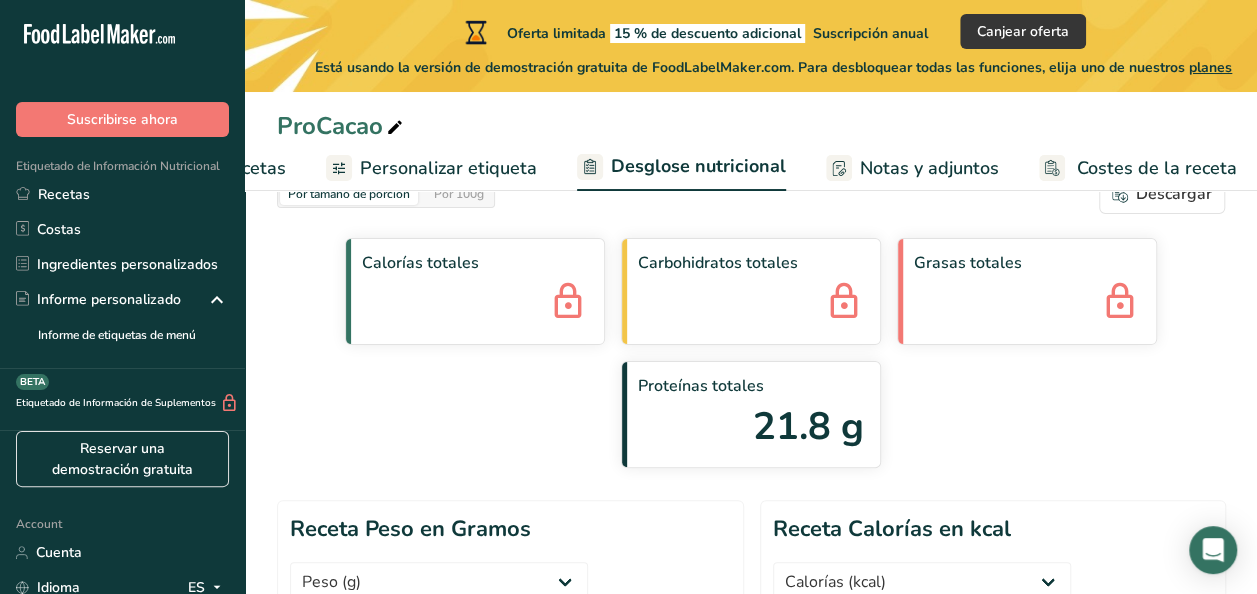scroll, scrollTop: 0, scrollLeft: 0, axis: both 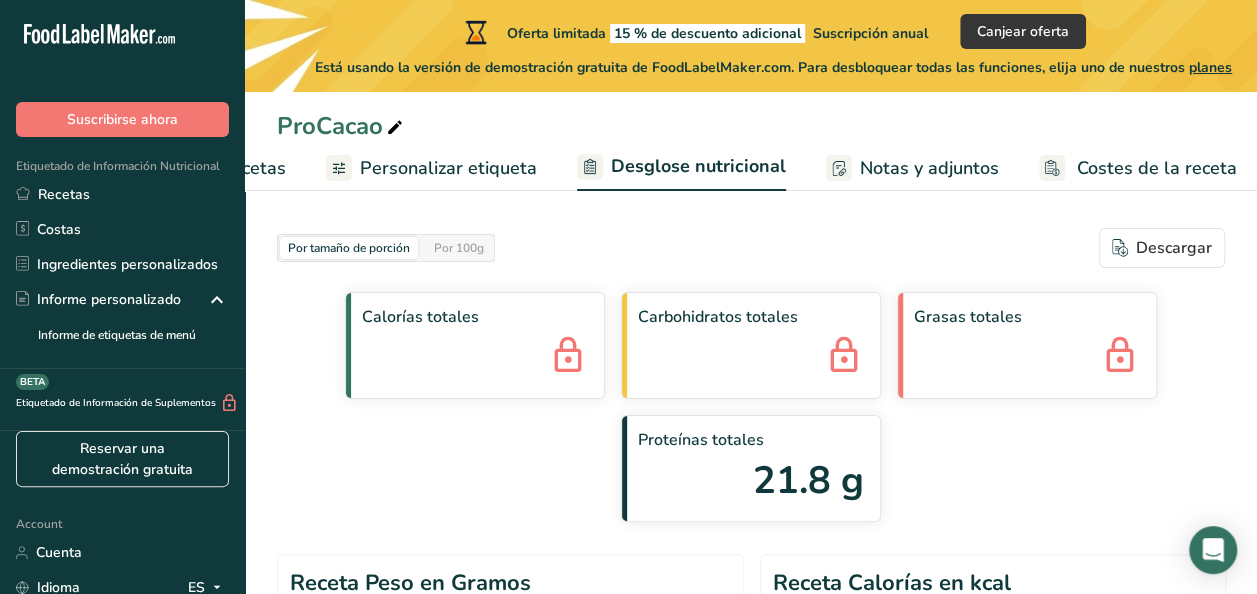 click on "Personalizar etiqueta" at bounding box center [448, 168] 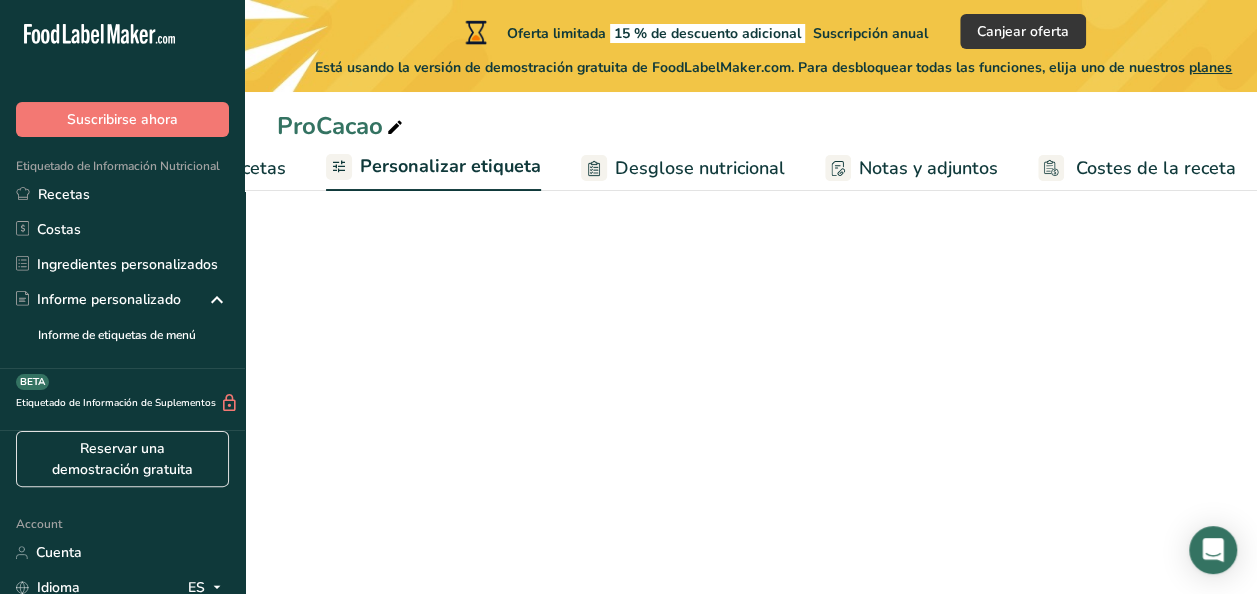 scroll, scrollTop: 0, scrollLeft: 487, axis: horizontal 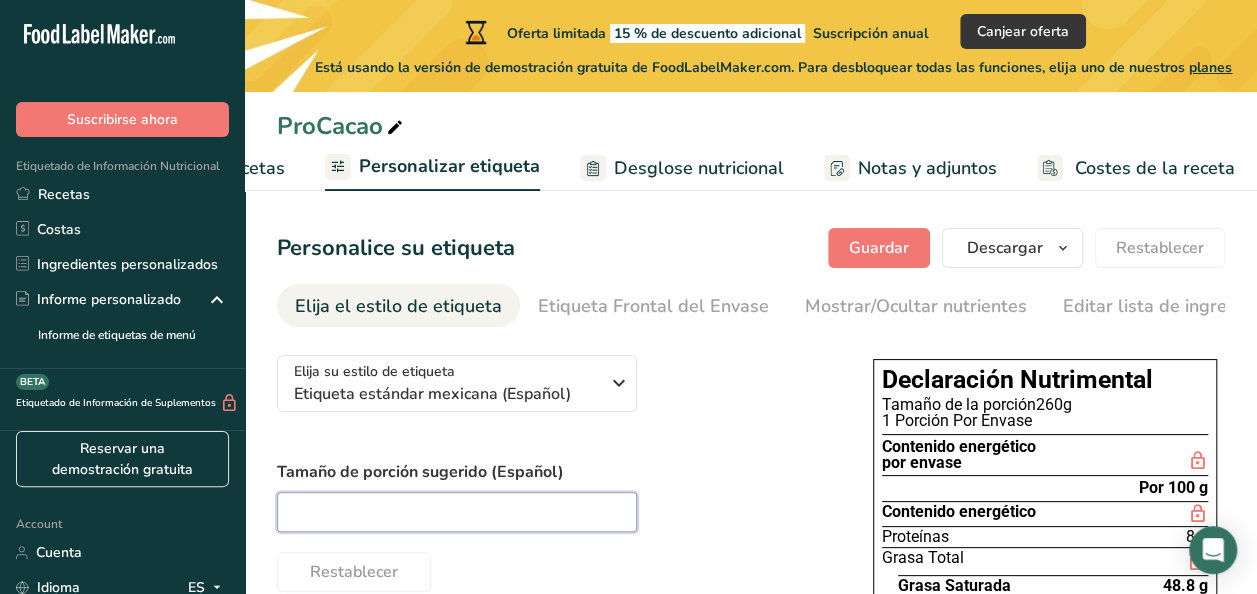 click at bounding box center (457, 512) 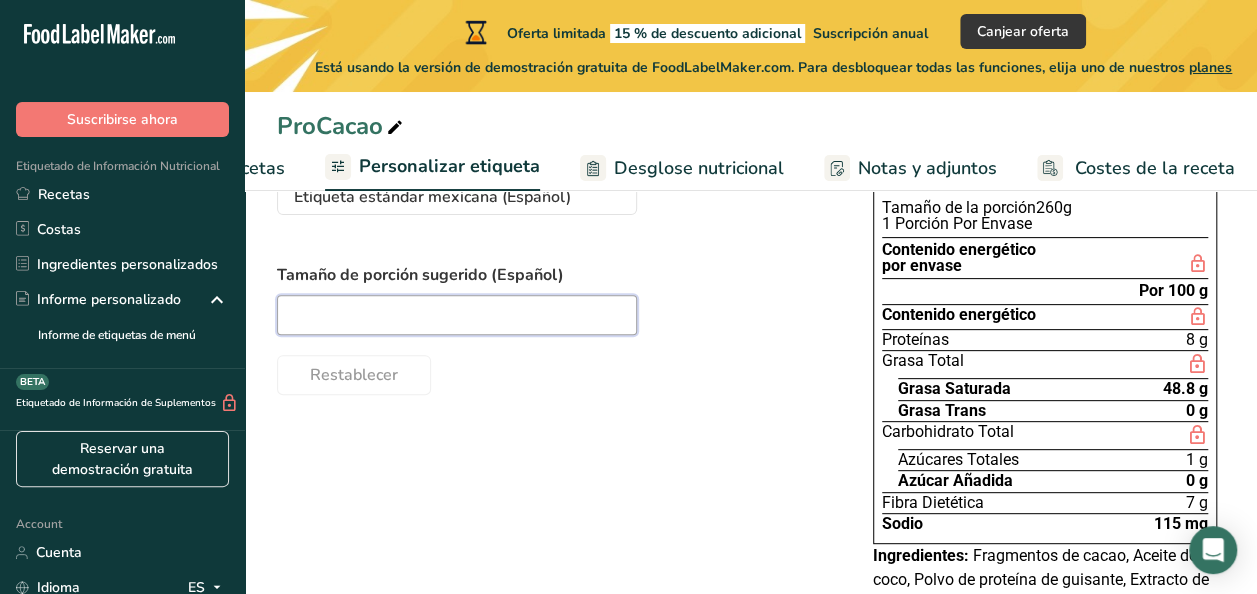 scroll, scrollTop: 200, scrollLeft: 0, axis: vertical 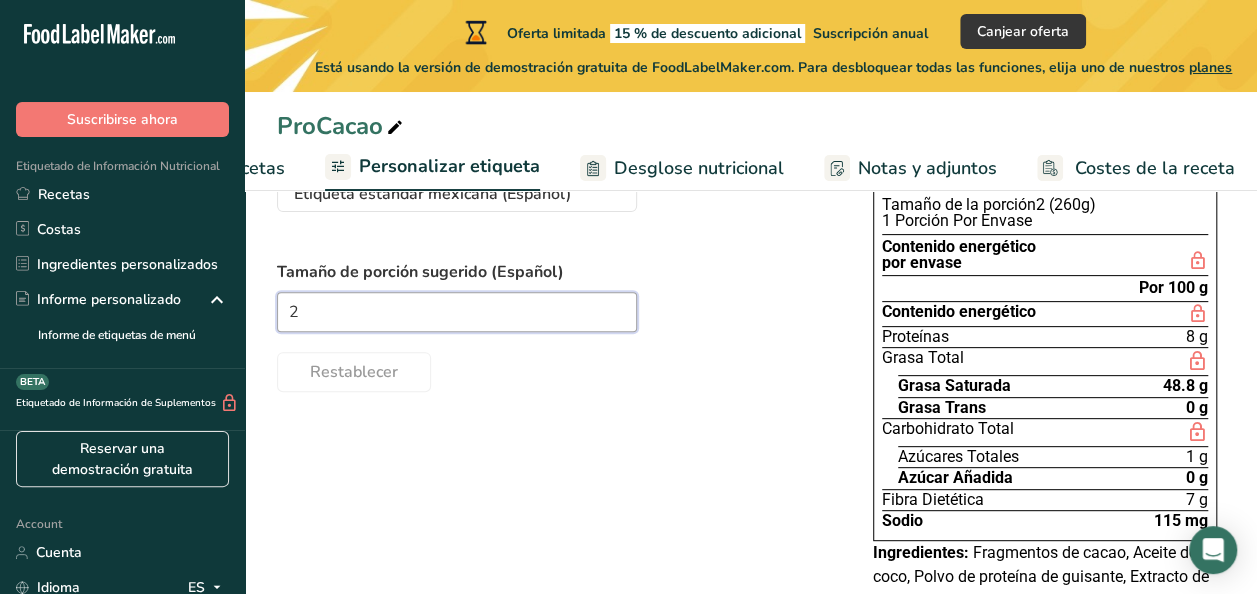 type on "2" 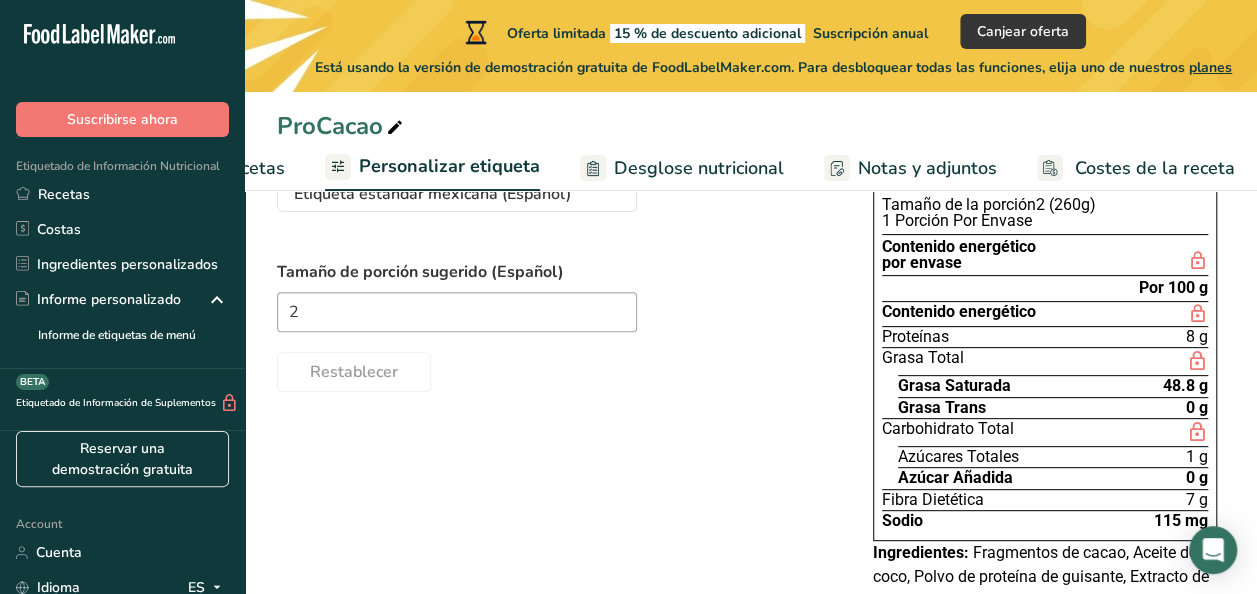 click on "Restablecer" at bounding box center (555, 368) 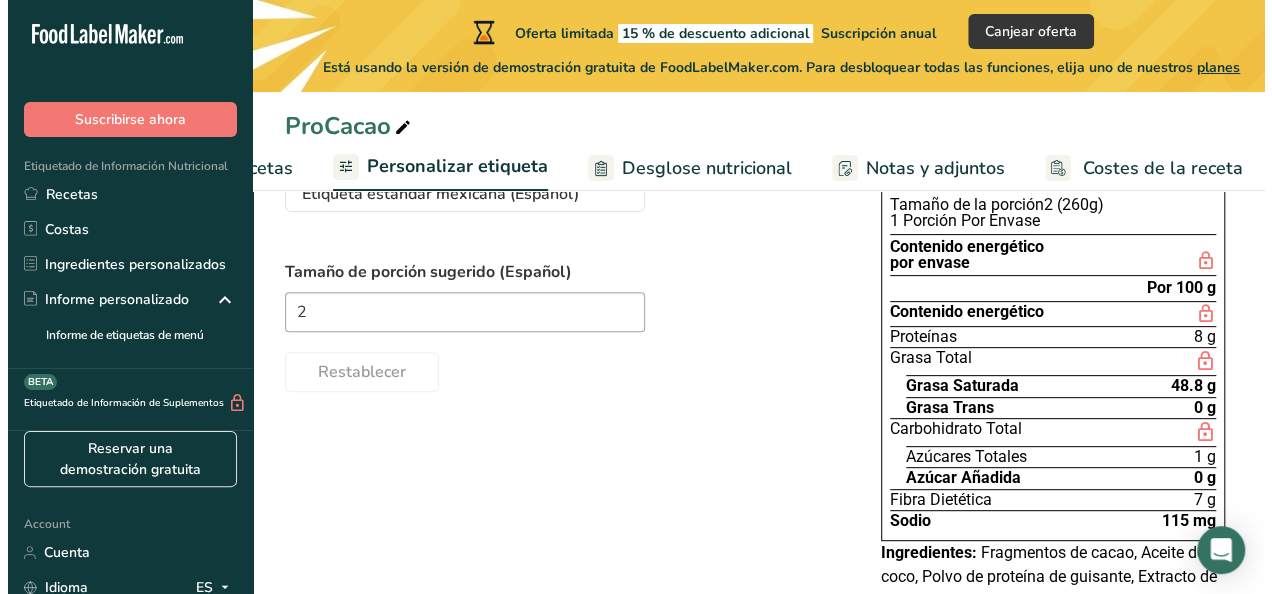 scroll, scrollTop: 100, scrollLeft: 0, axis: vertical 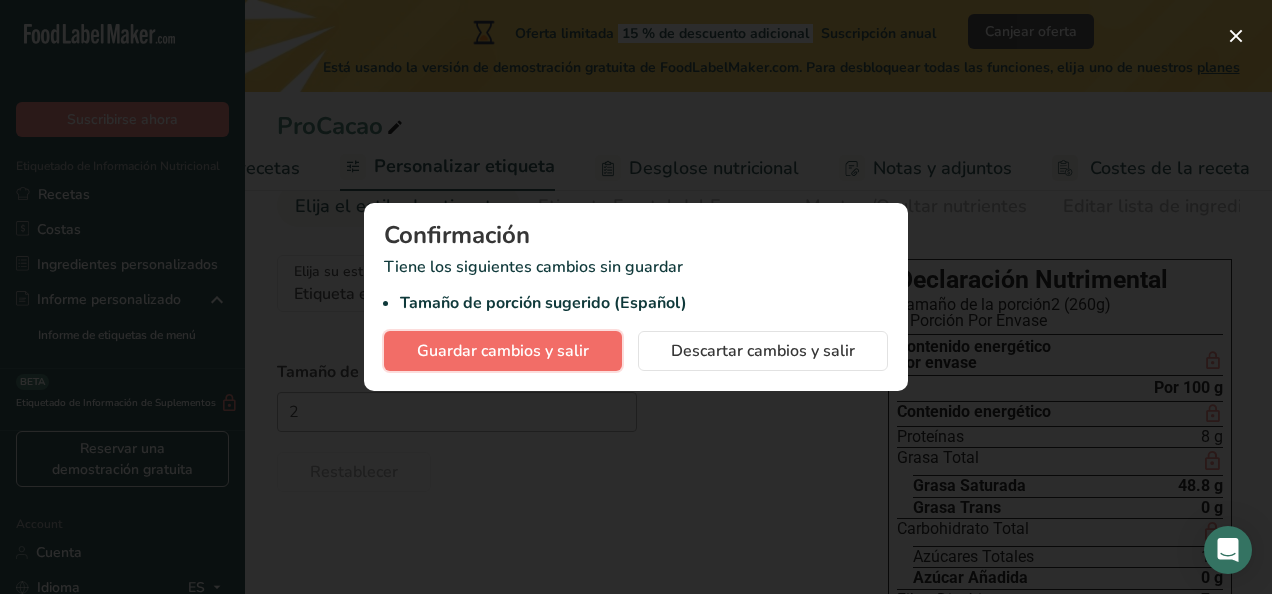 click on "Guardar cambios y salir" at bounding box center (503, 351) 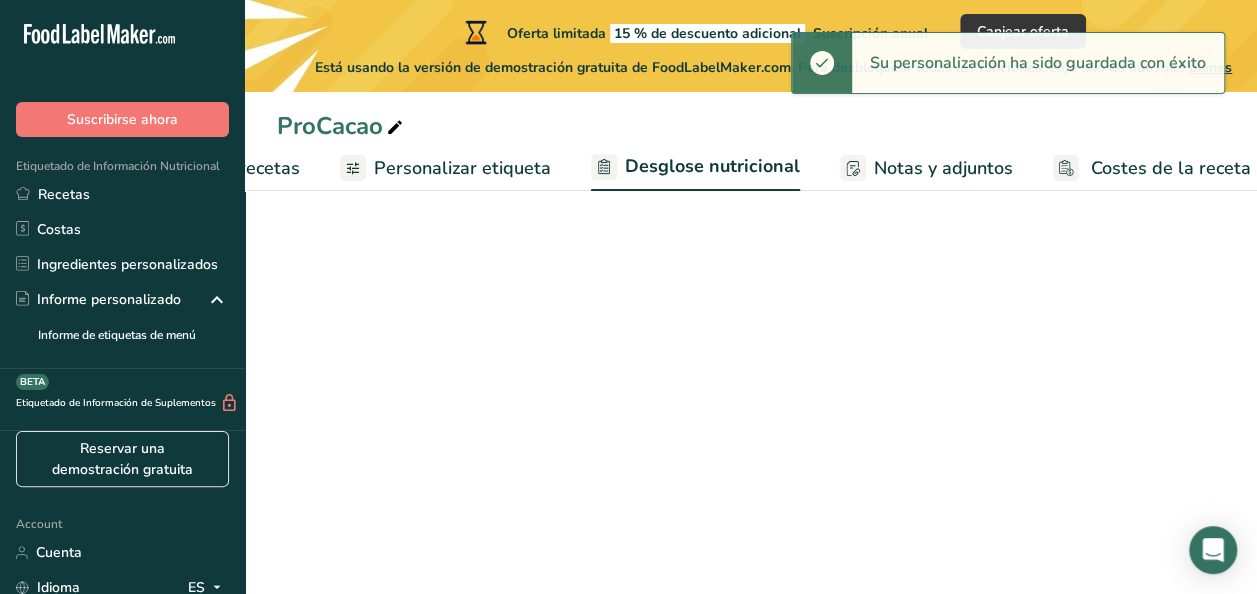 select on "Calories" 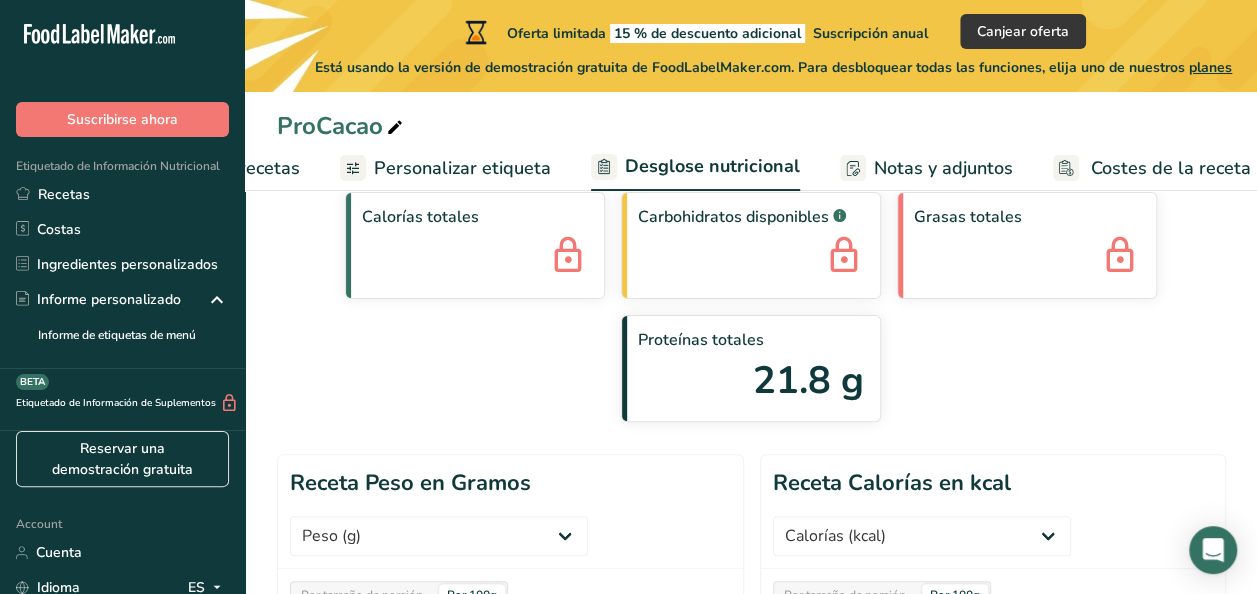 scroll, scrollTop: 100, scrollLeft: 0, axis: vertical 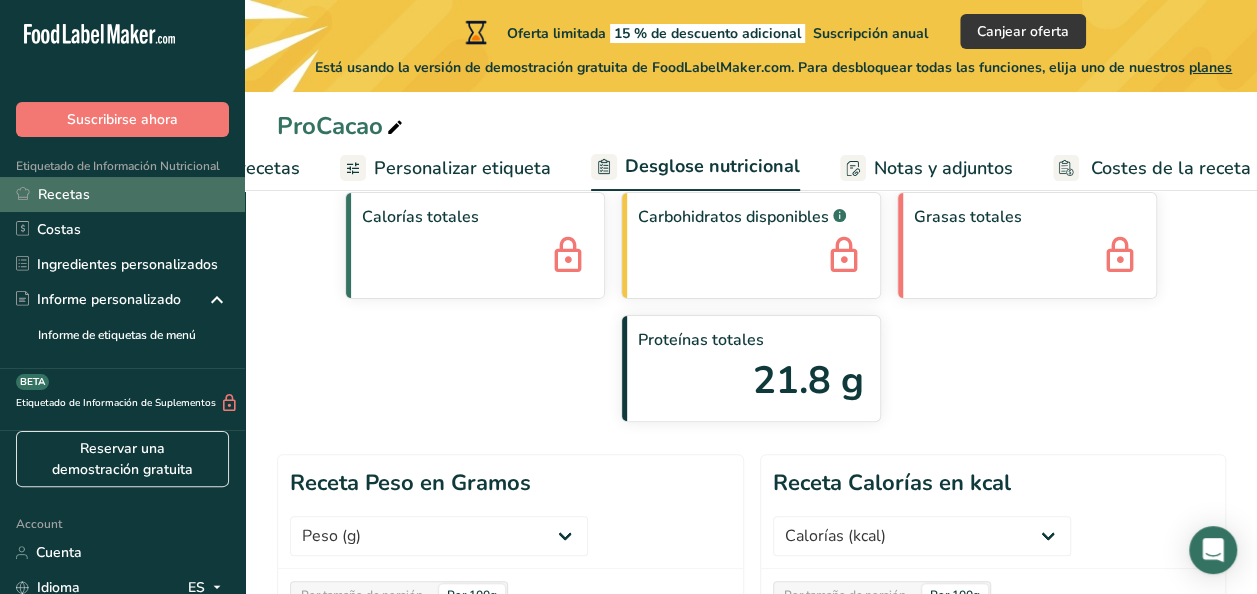click on "Recetas" at bounding box center (122, 194) 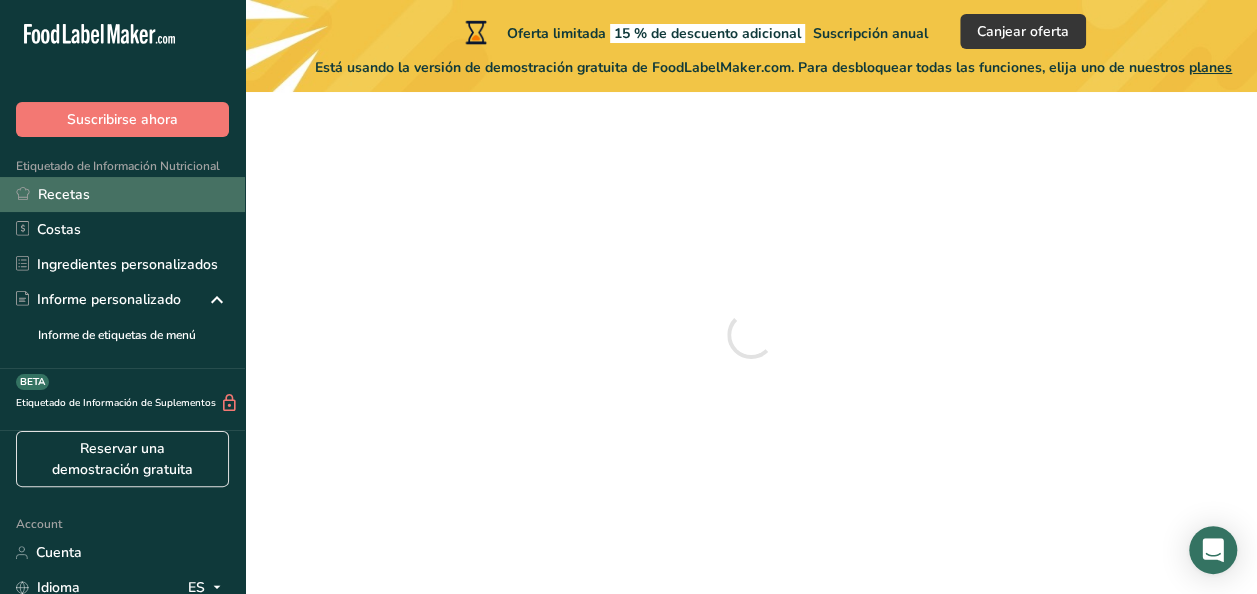 scroll, scrollTop: 0, scrollLeft: 0, axis: both 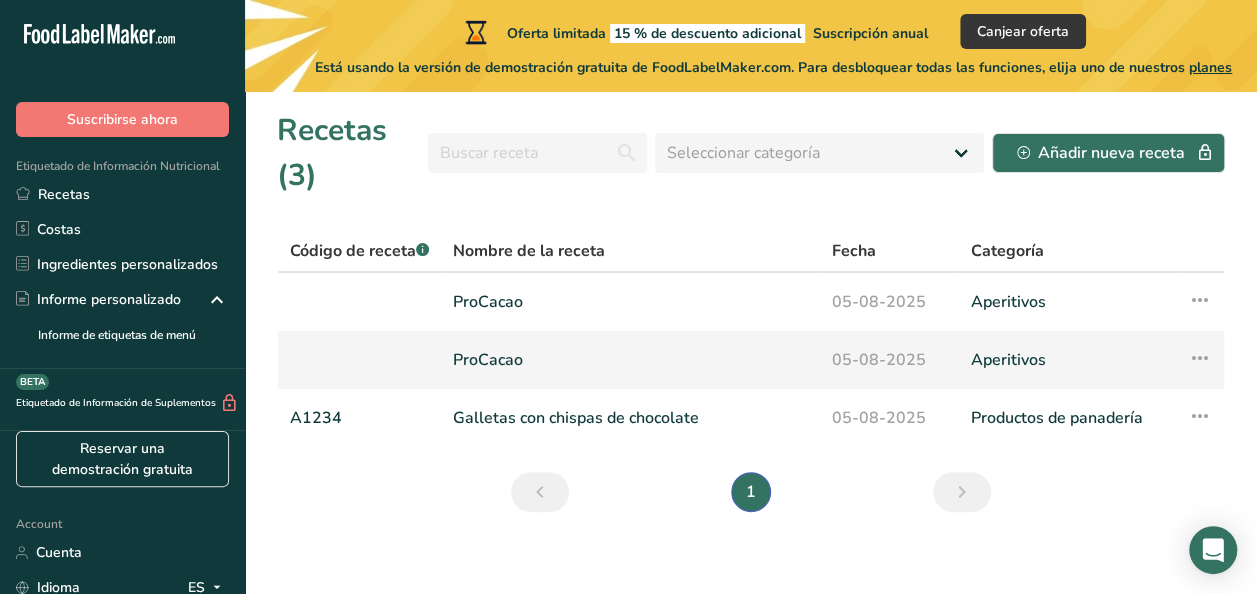 click on "ProCacao" at bounding box center [630, 360] 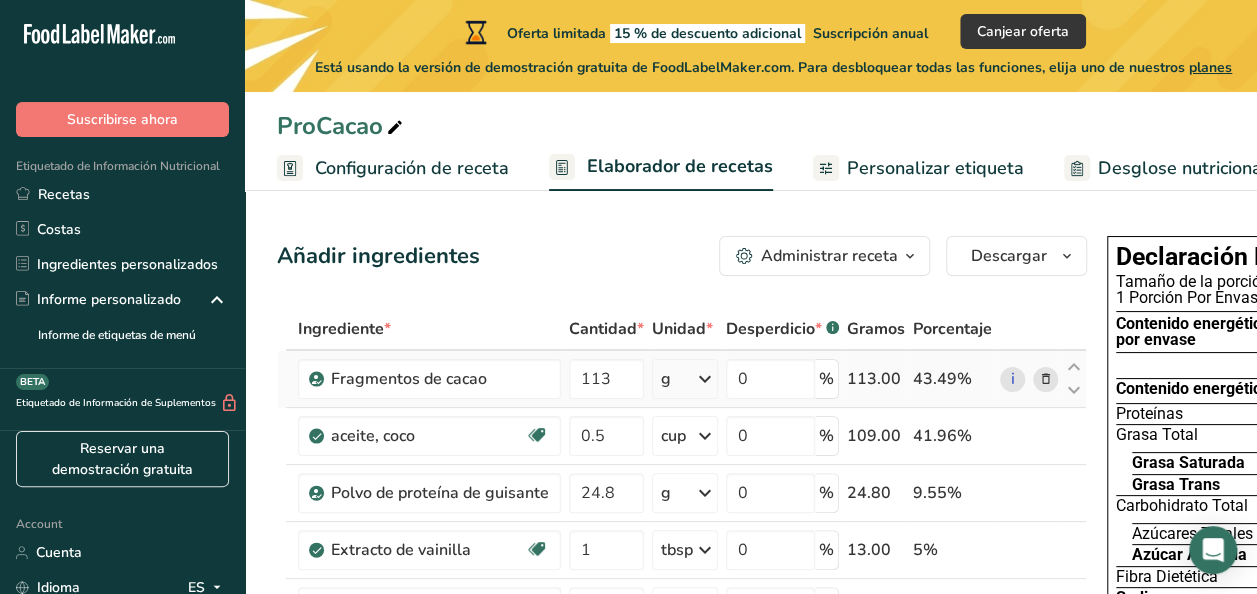 scroll, scrollTop: 100, scrollLeft: 0, axis: vertical 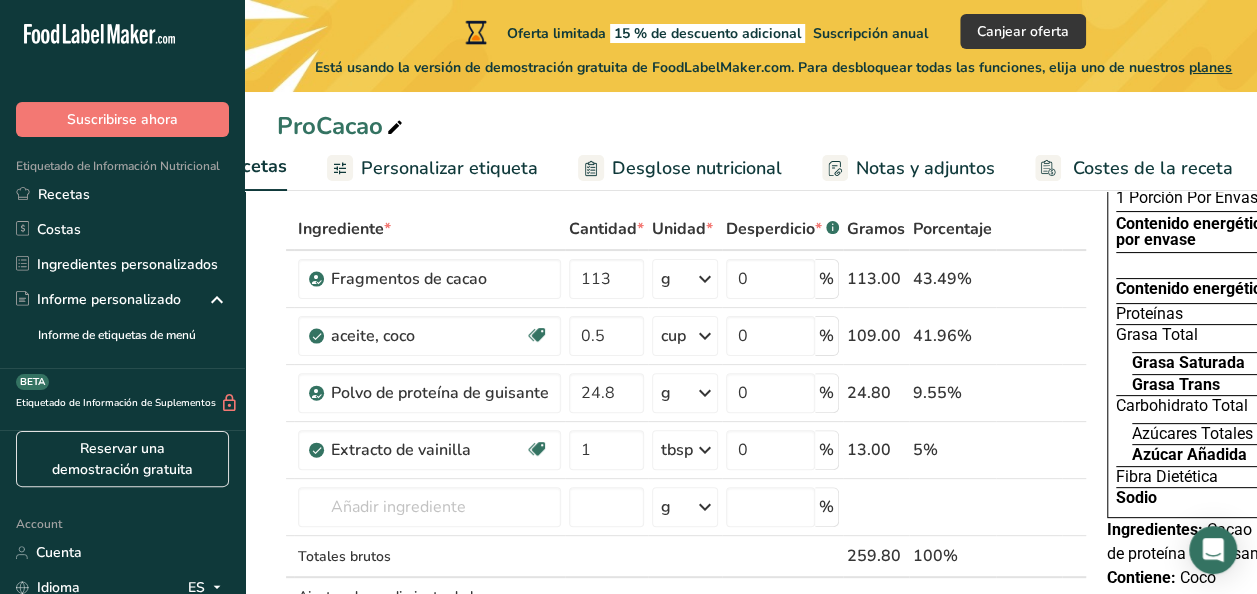 click on "Desglose nutricional" at bounding box center (697, 168) 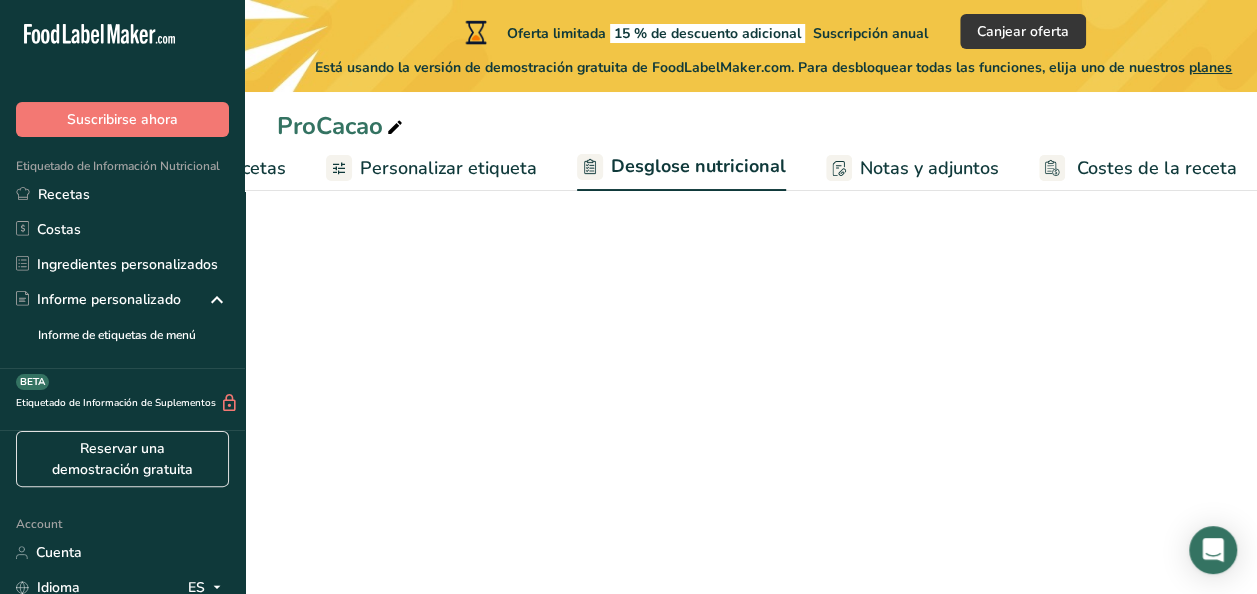 select on "Calories" 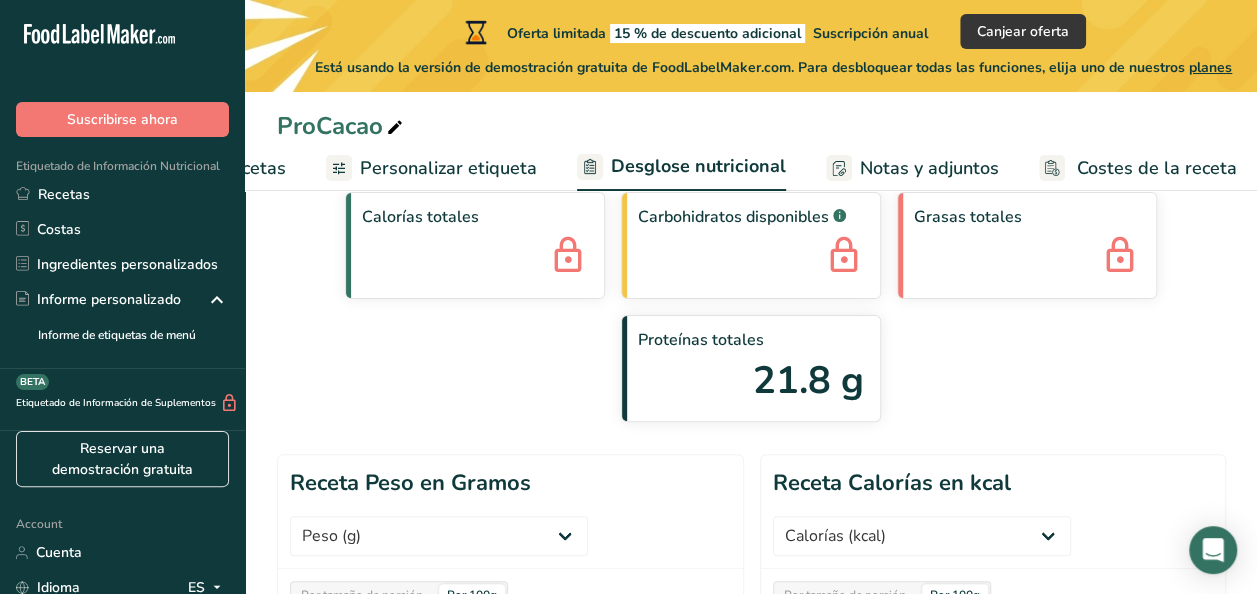 click on "Personalizar etiqueta" at bounding box center (448, 168) 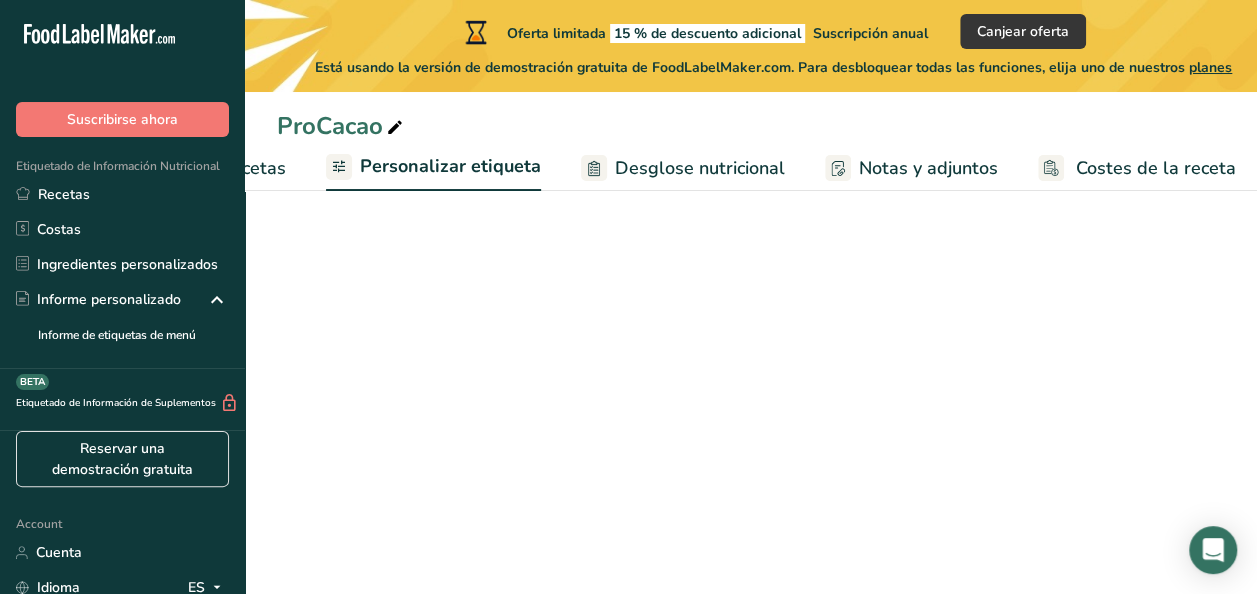 scroll, scrollTop: 0, scrollLeft: 487, axis: horizontal 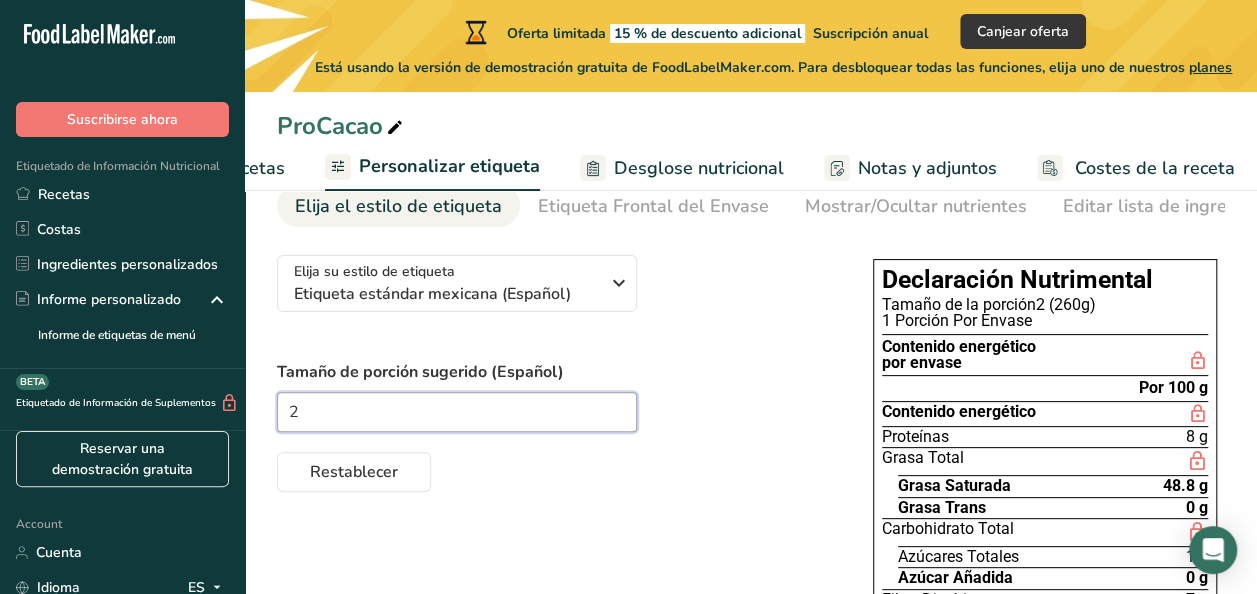 click on "2" at bounding box center [457, 412] 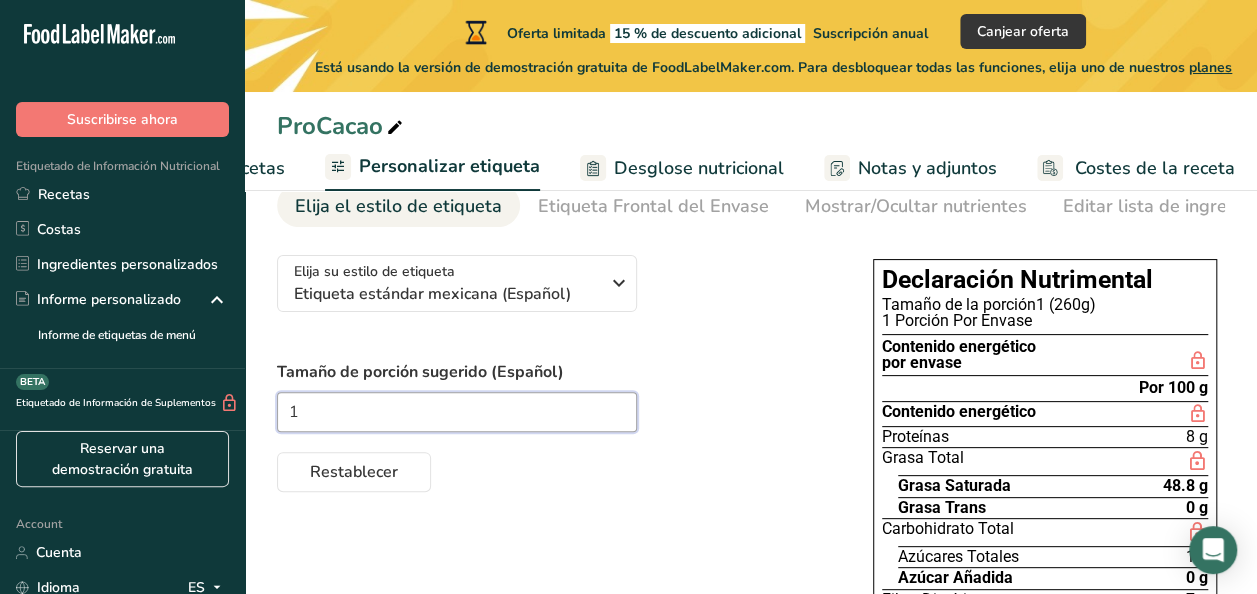 type on "1" 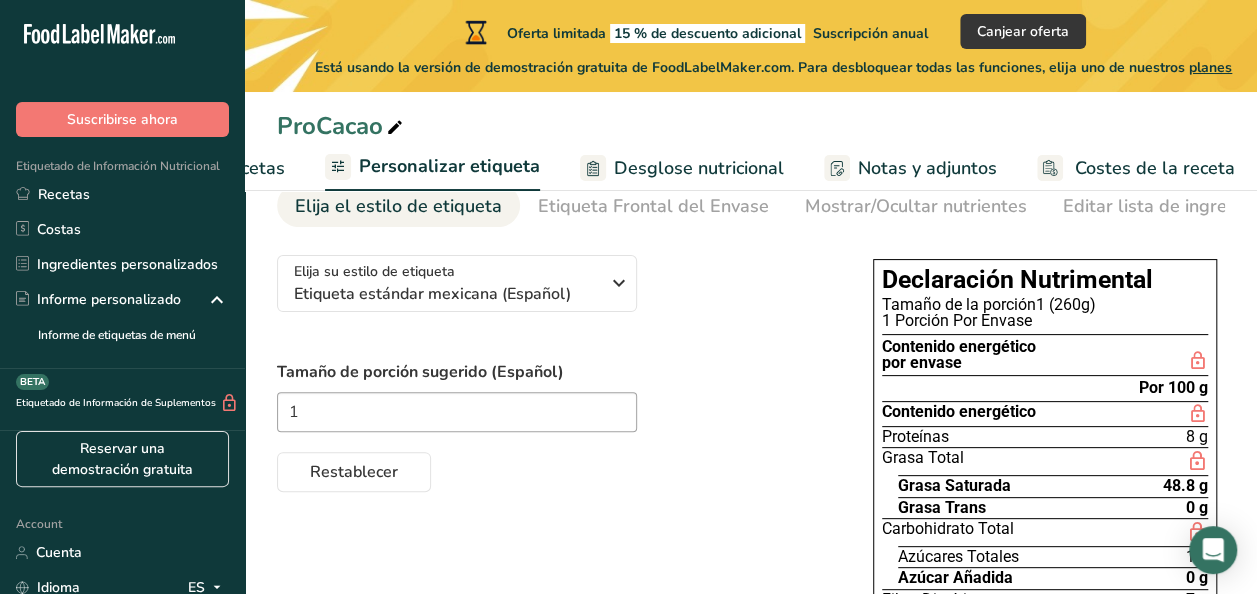 click on "Elija su estilo de etiqueta
Etiqueta estándar mexicana (Español)
EE. UU. (FDA)
Etiqueta estándar FDA
Etiqueta tabular FDA
Etiqueta lineal FDA
Etiqueta simplificada FDA
Etiqueta FDA de dos columnas (Por porción/Por envase)
Etiqueta FDA de dos columnas (Tal como se vende/Tal como se prepara)
Etiqueta estándar FDA agregada
Etiqueta estándar FDA con micronutrientes listados lado a lado
Reino Unido (FSA)
Etiqueta obligatoria del Reino Unido "Parte trasera del envase"
Etiqueta de semáforo del Reino Unido "Parte frontal del envase"
Canadá (CFIA)" at bounding box center (555, 365) 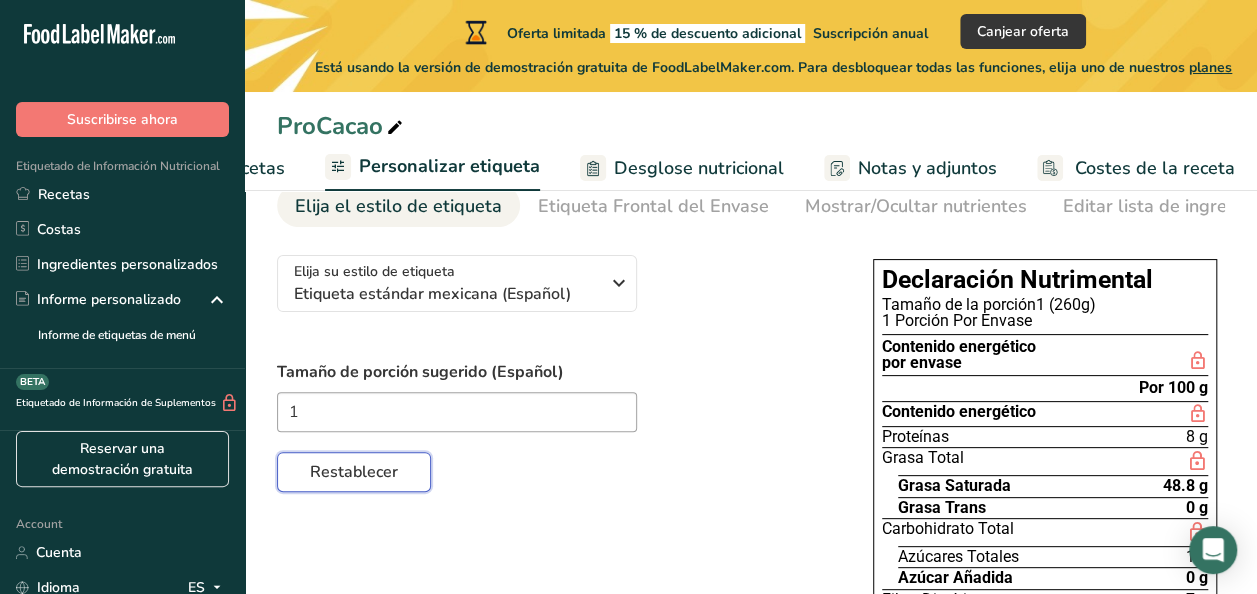 click on "Restablecer" at bounding box center [354, 472] 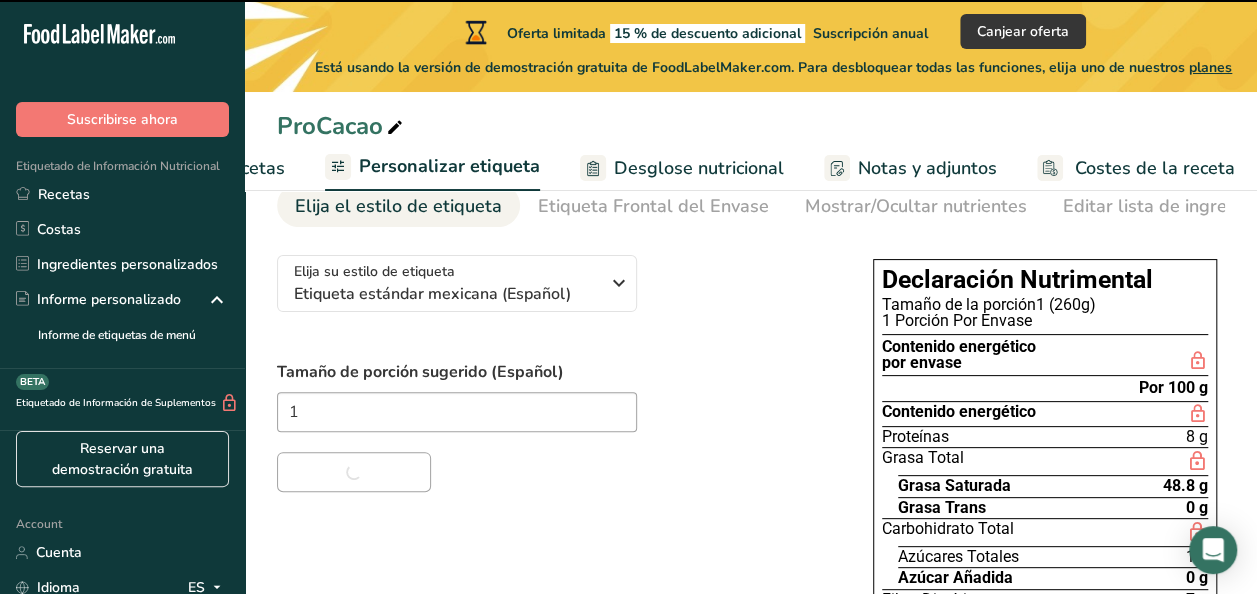 type 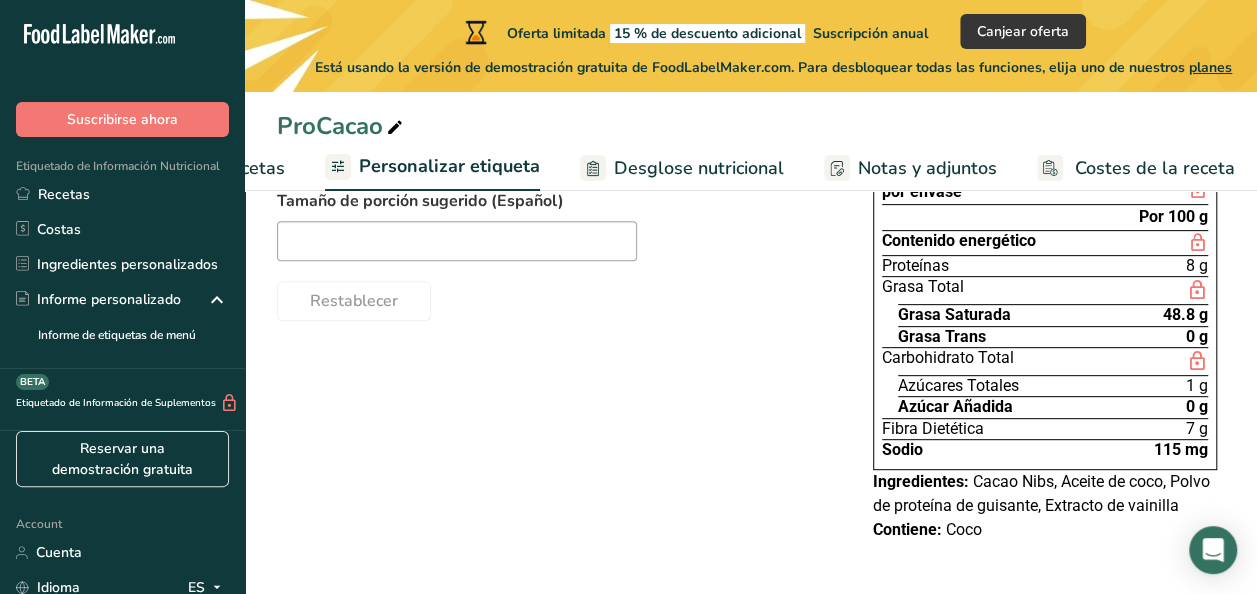 scroll, scrollTop: 276, scrollLeft: 0, axis: vertical 